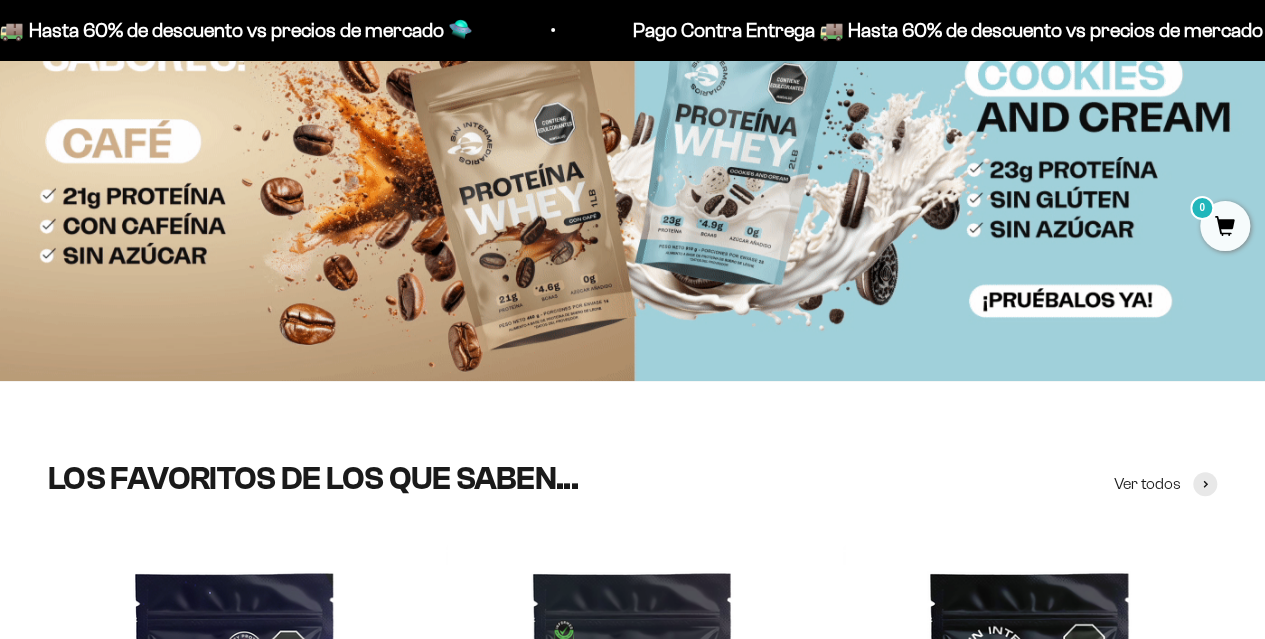 scroll, scrollTop: 0, scrollLeft: 0, axis: both 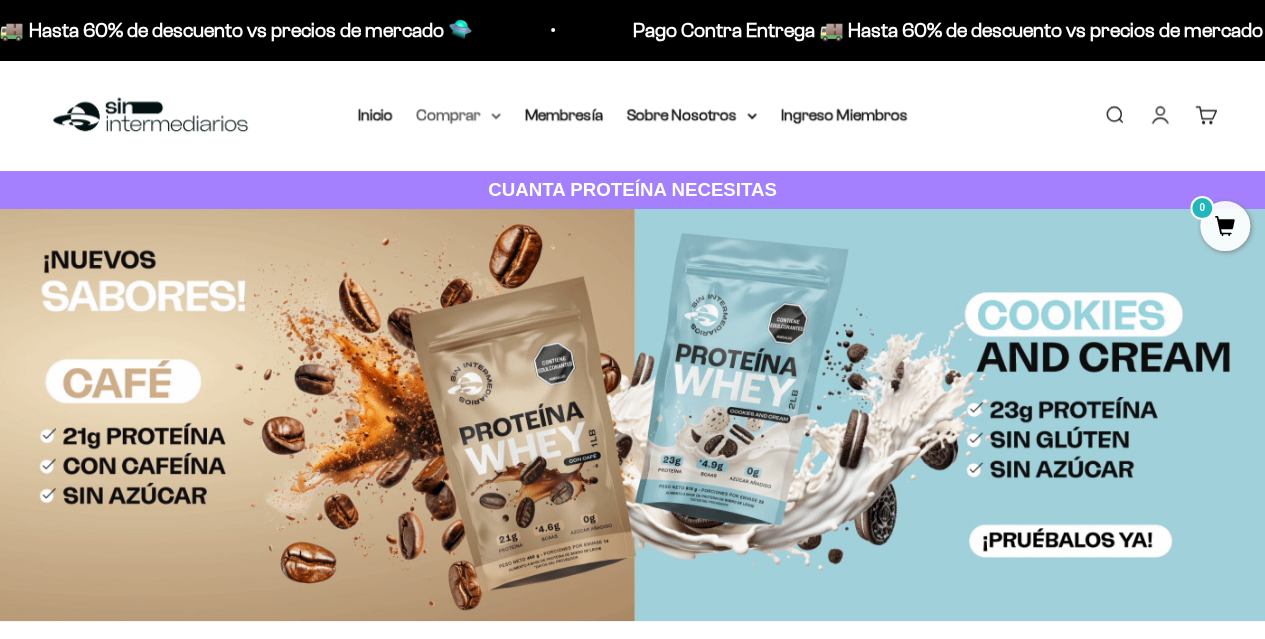 click on "Comprar" at bounding box center [459, 115] 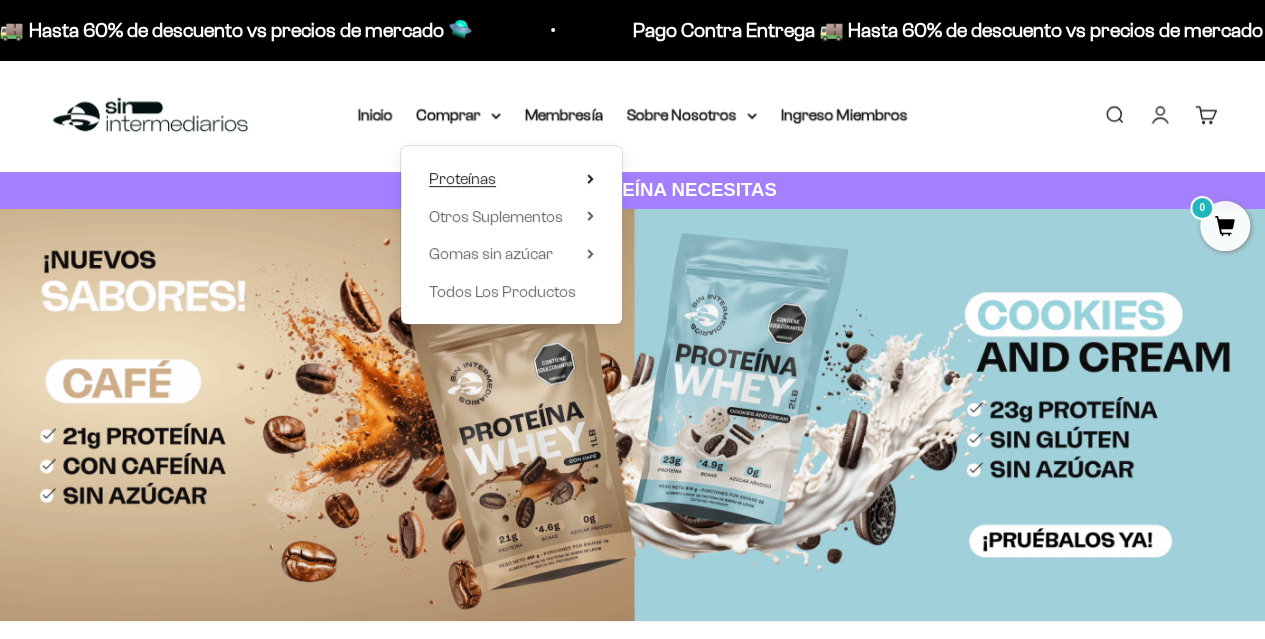 click on "Proteínas" at bounding box center (462, 178) 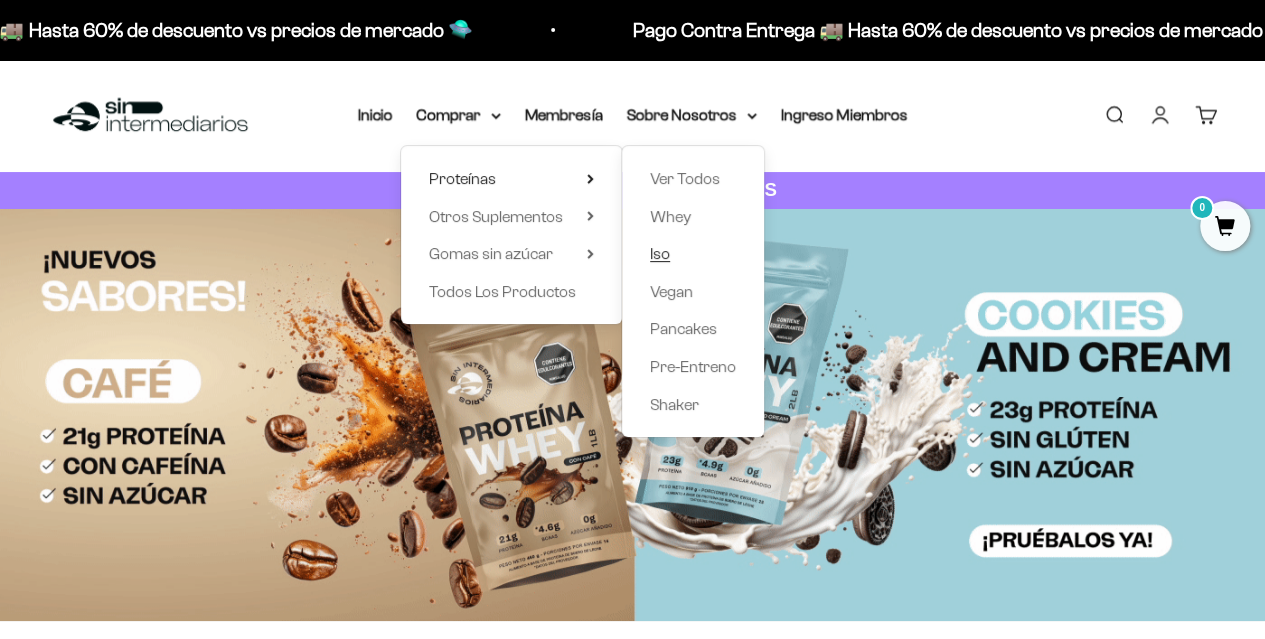 click on "Iso" at bounding box center (660, 253) 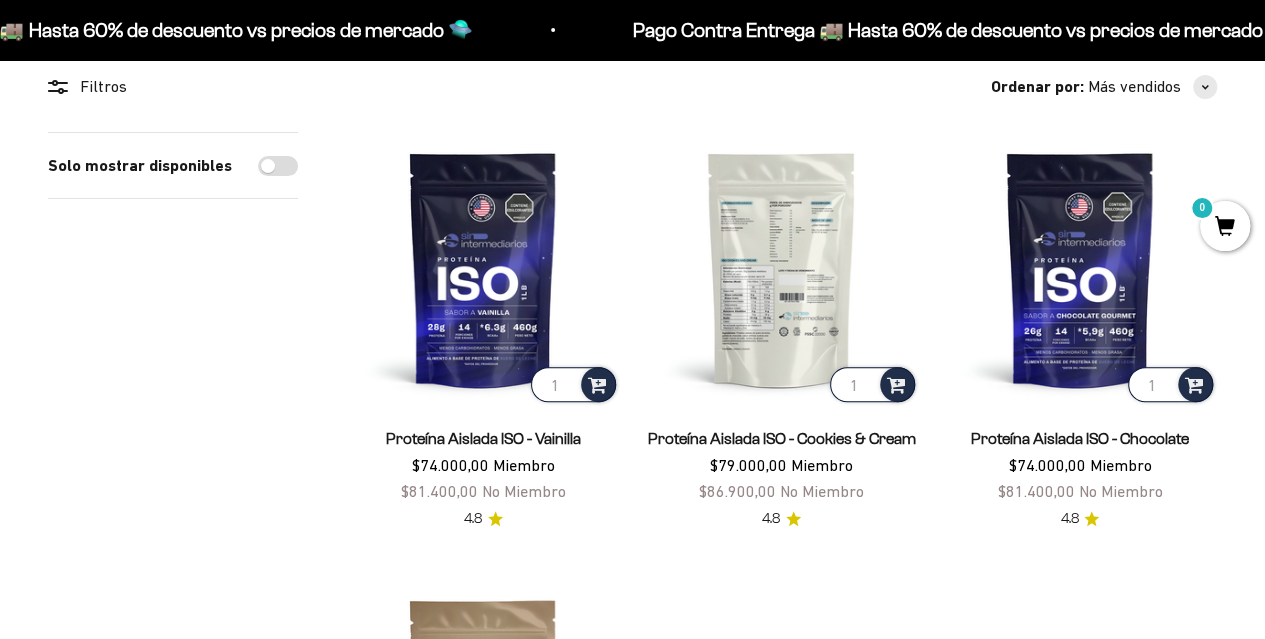 scroll, scrollTop: 0, scrollLeft: 0, axis: both 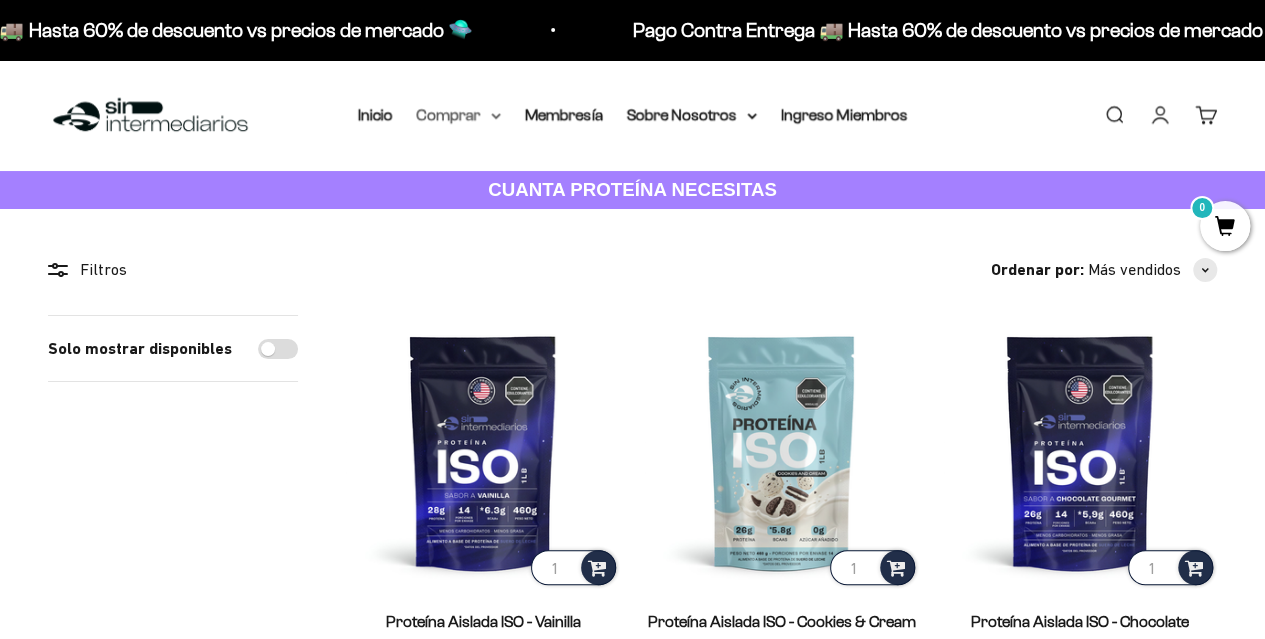 click on "Comprar" at bounding box center (459, 115) 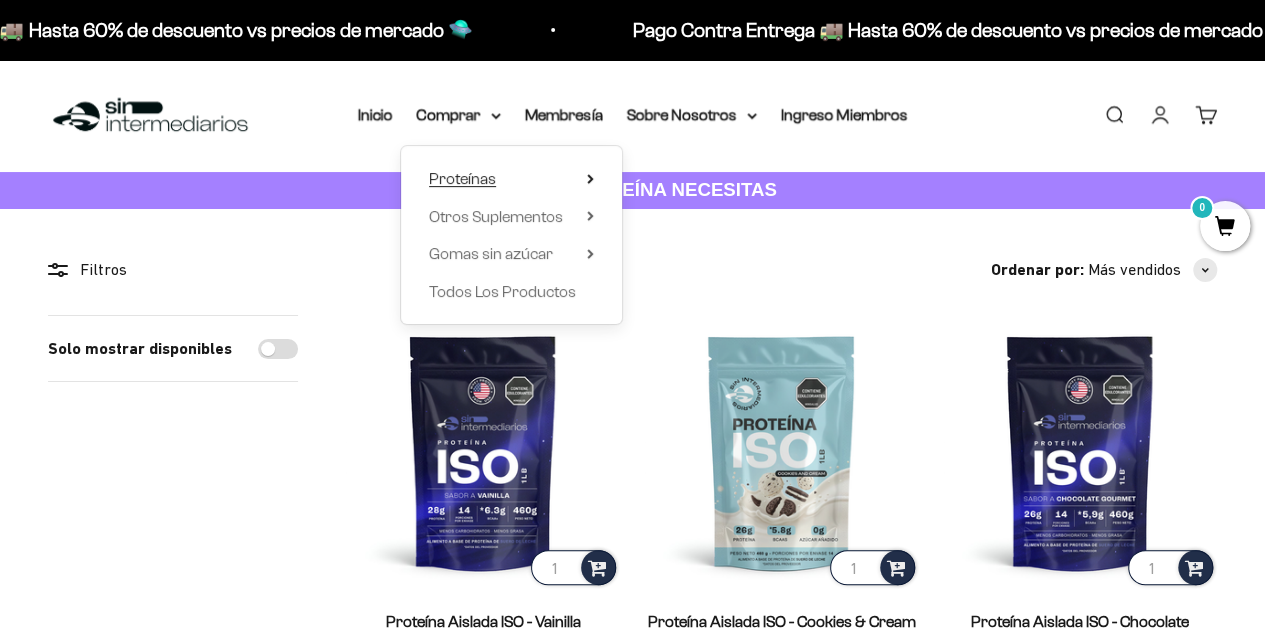 click on "Proteínas" at bounding box center (462, 178) 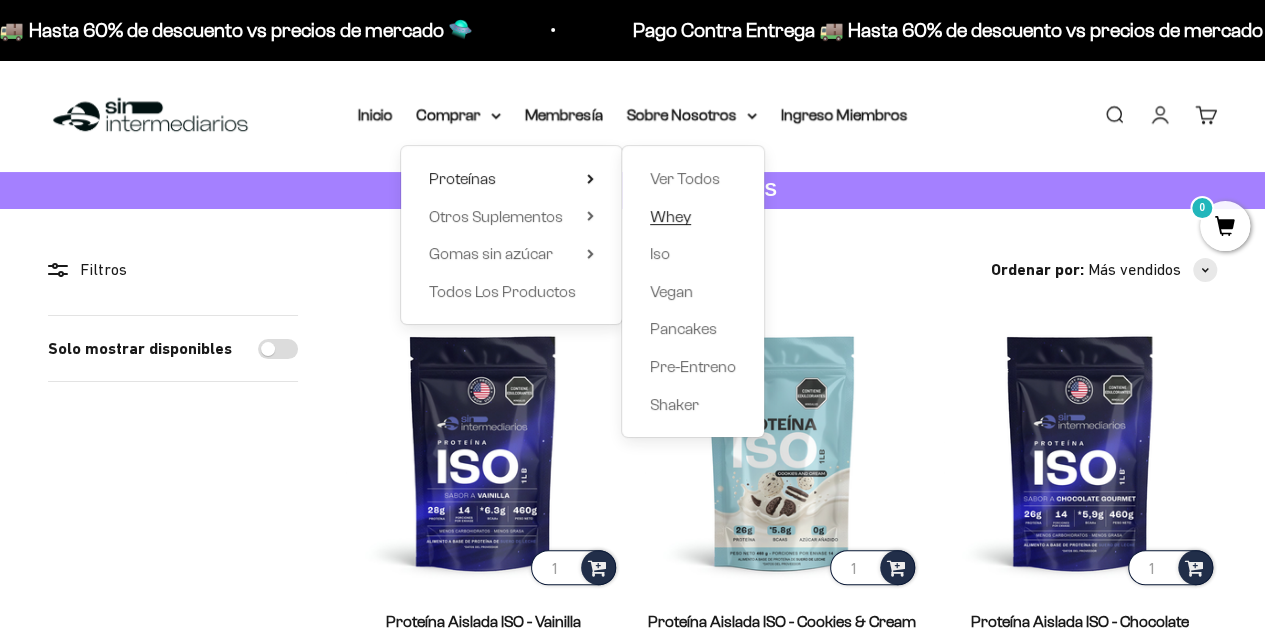 click on "Whey" at bounding box center (670, 216) 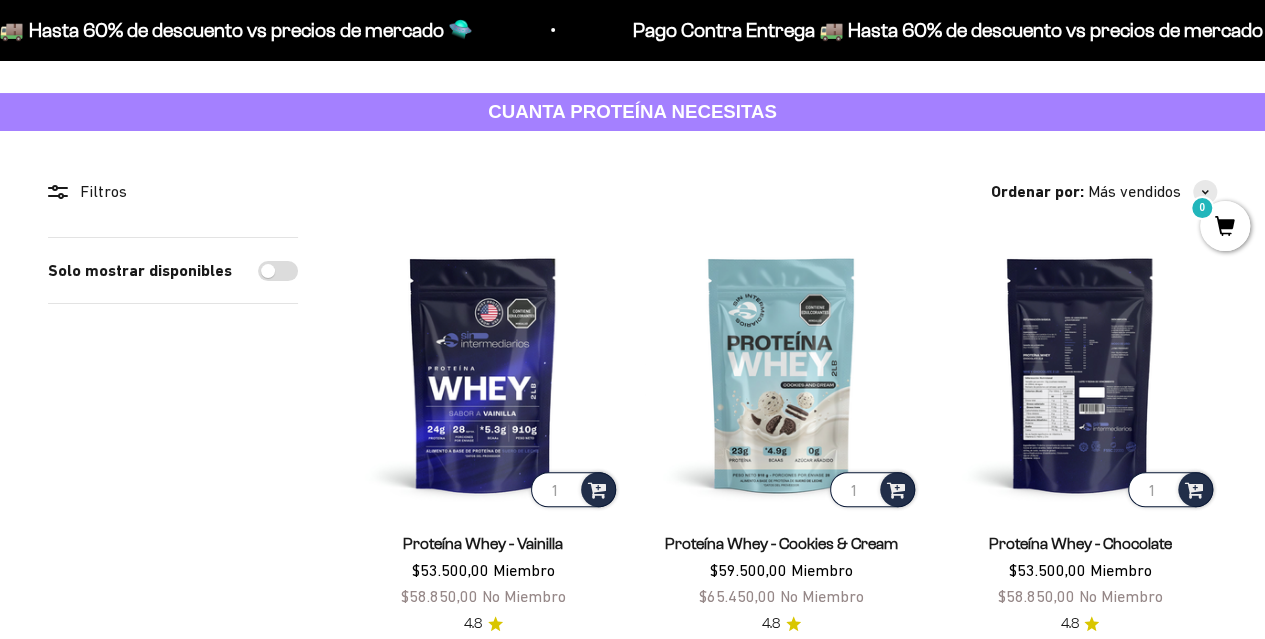 scroll, scrollTop: 200, scrollLeft: 0, axis: vertical 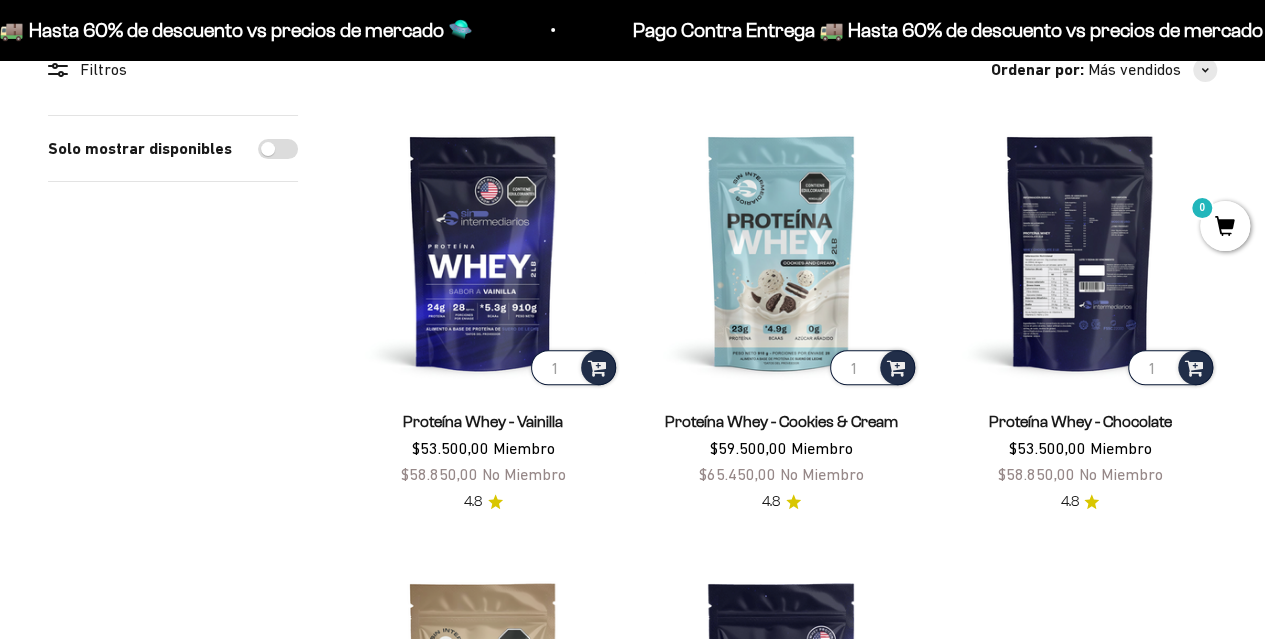 click at bounding box center (1080, 252) 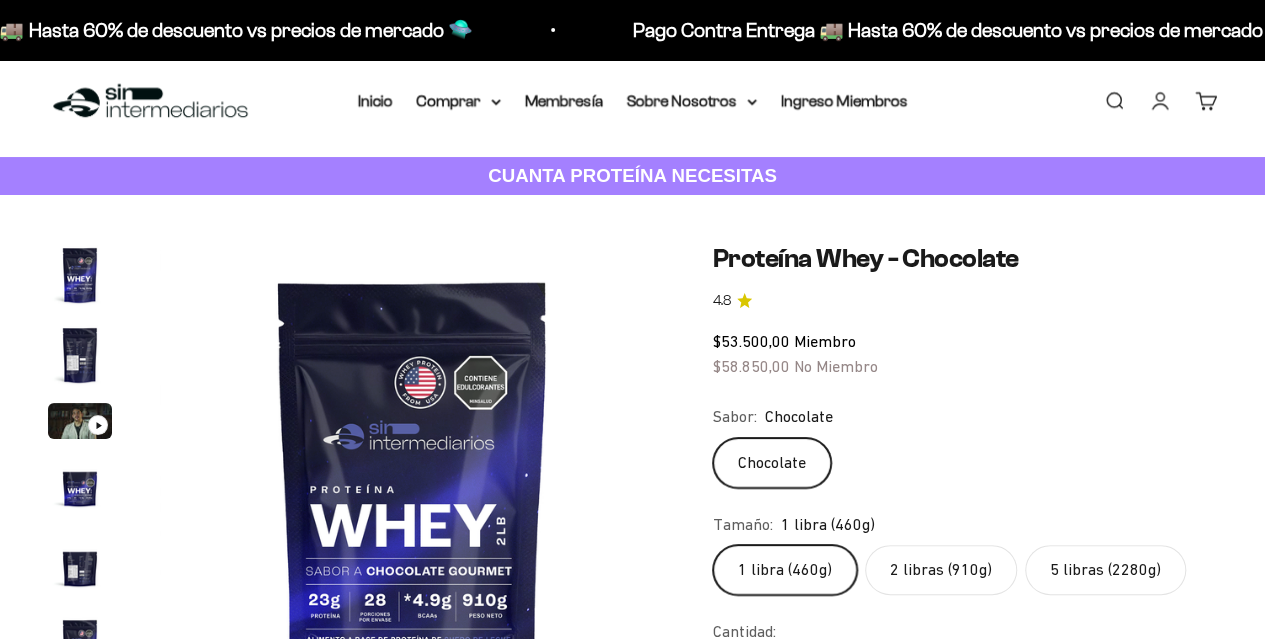 scroll, scrollTop: 100, scrollLeft: 0, axis: vertical 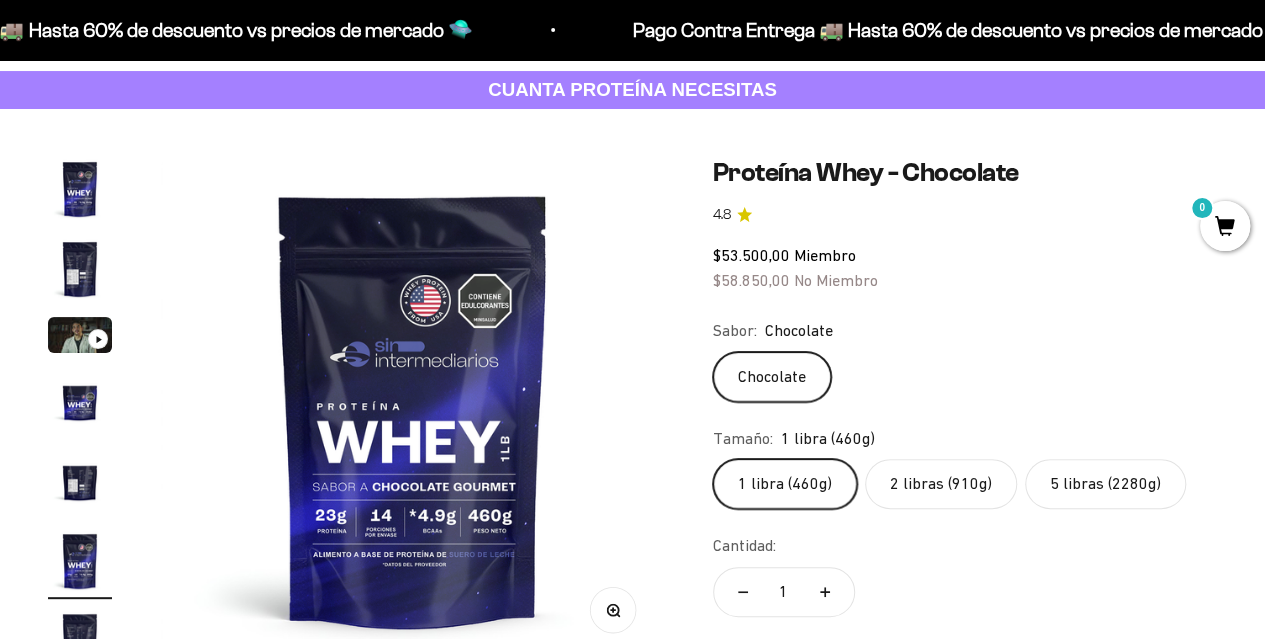 click on "2 libras (910g)" 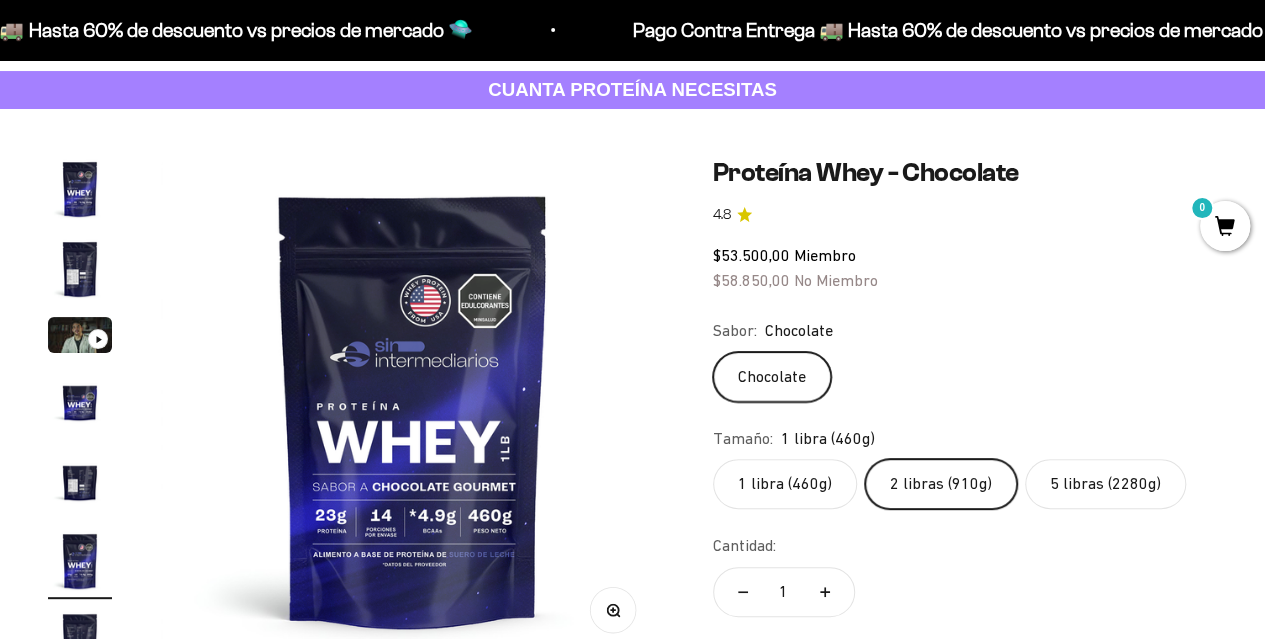 scroll, scrollTop: 0, scrollLeft: 0, axis: both 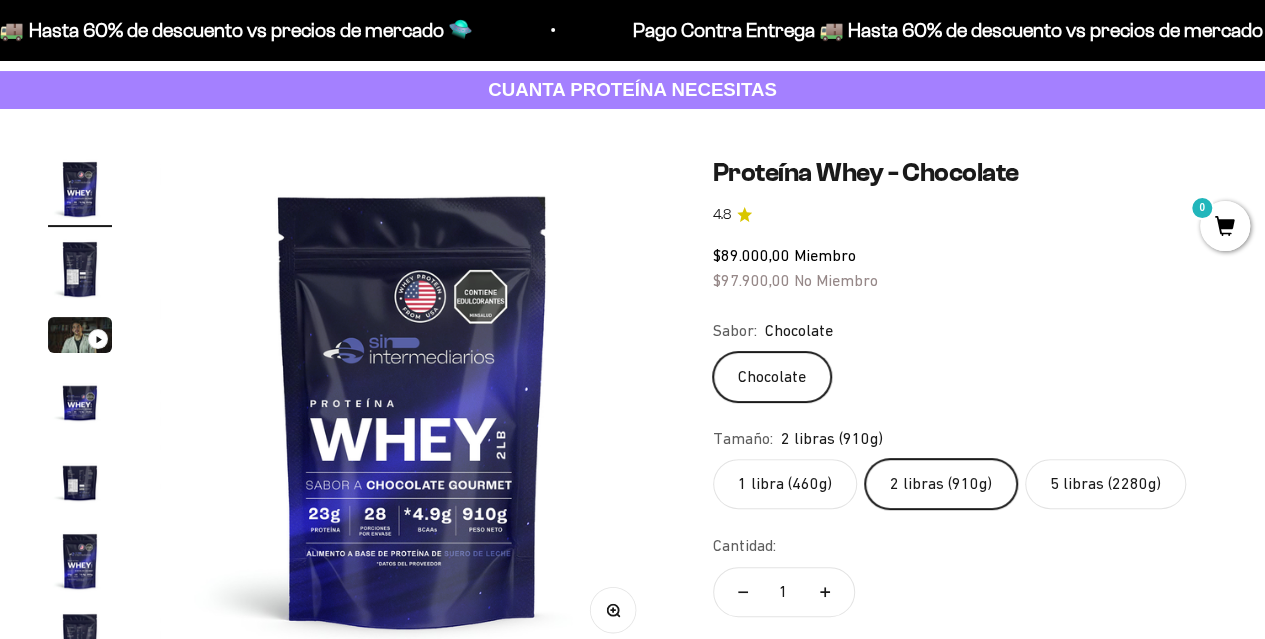 click on "5 libras (2280g)" 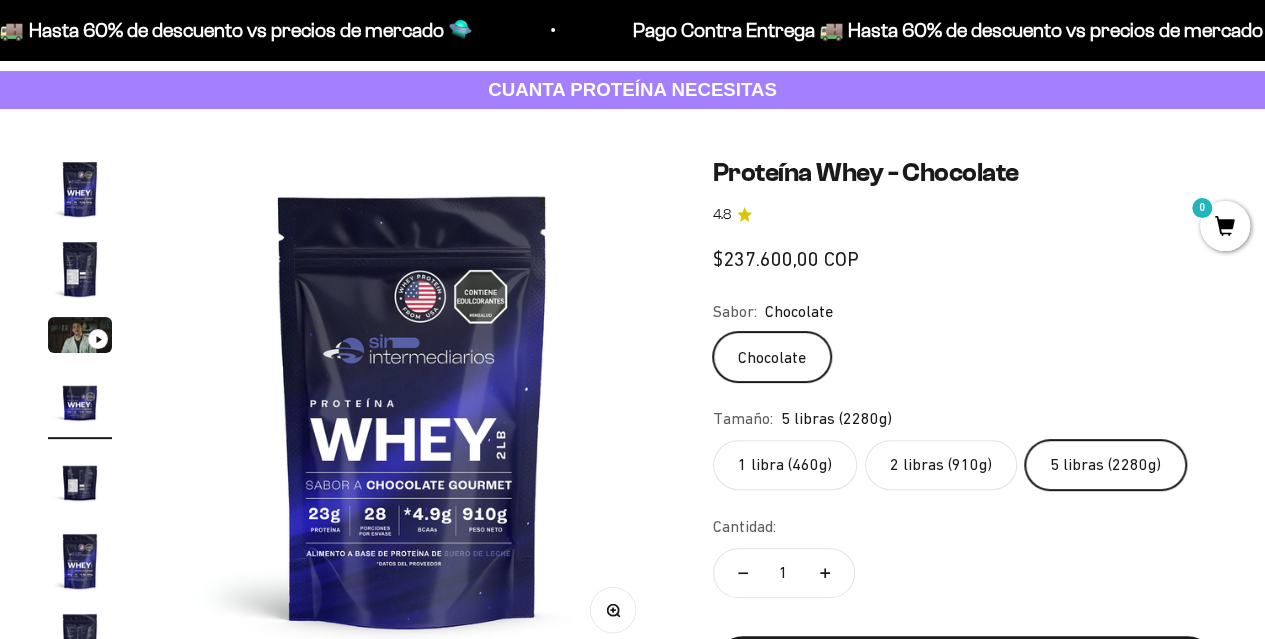 scroll, scrollTop: 0, scrollLeft: 1549, axis: horizontal 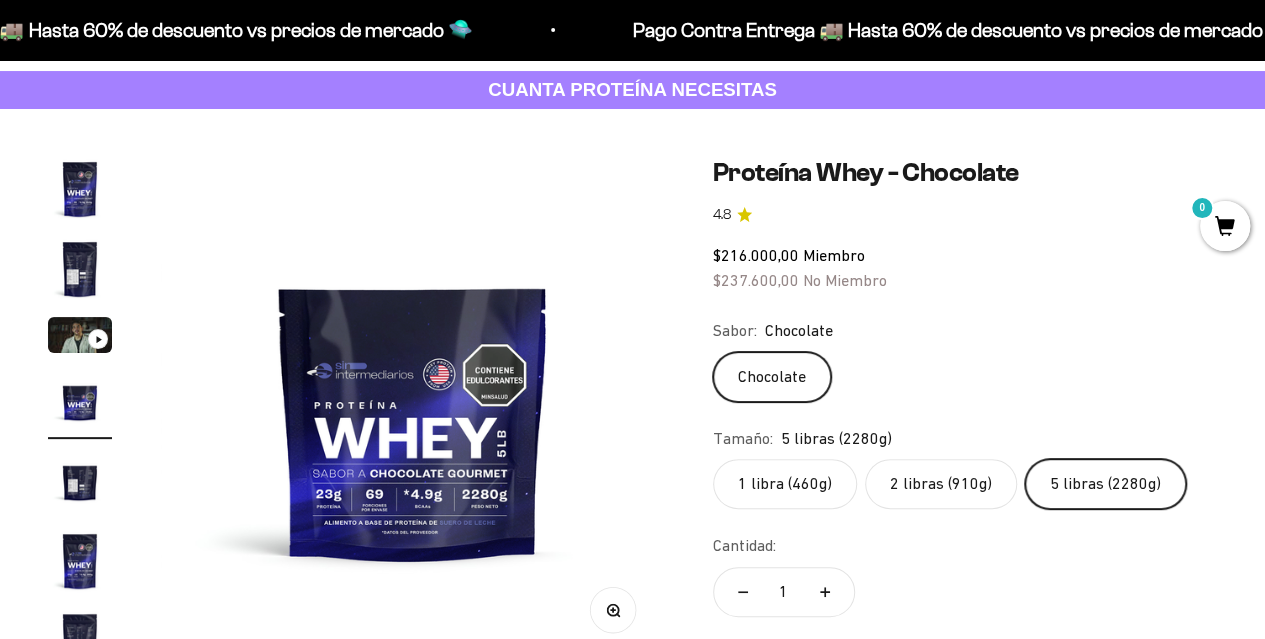 click on "2 libras (910g)" 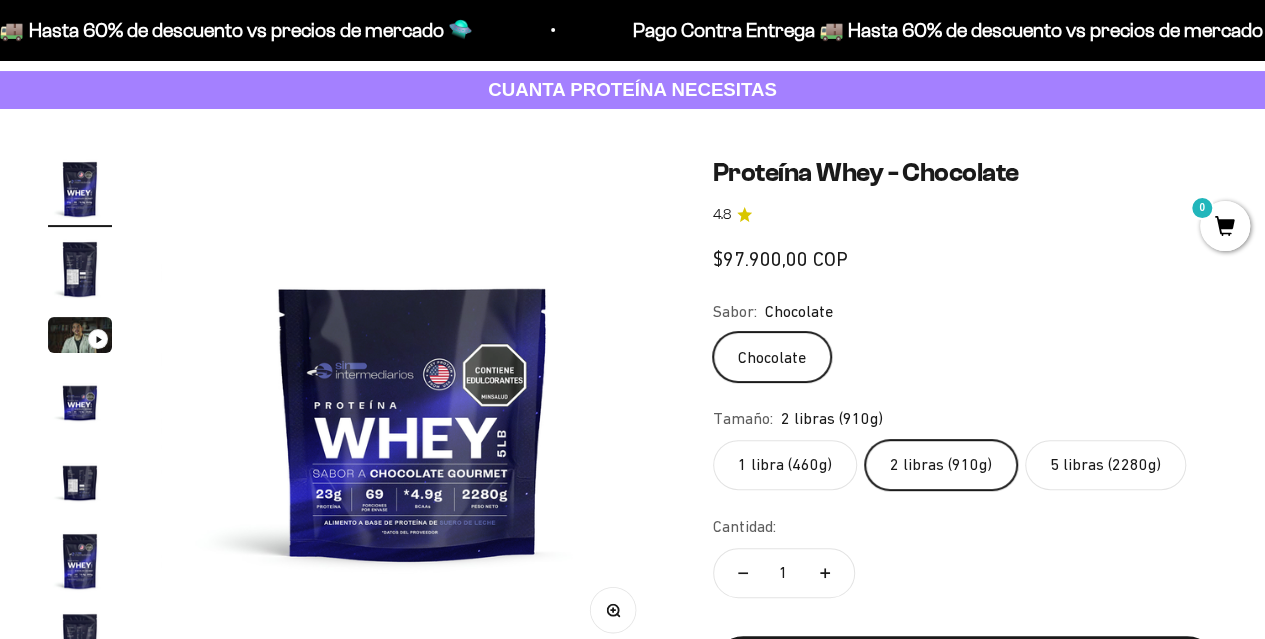 scroll, scrollTop: 0, scrollLeft: 0, axis: both 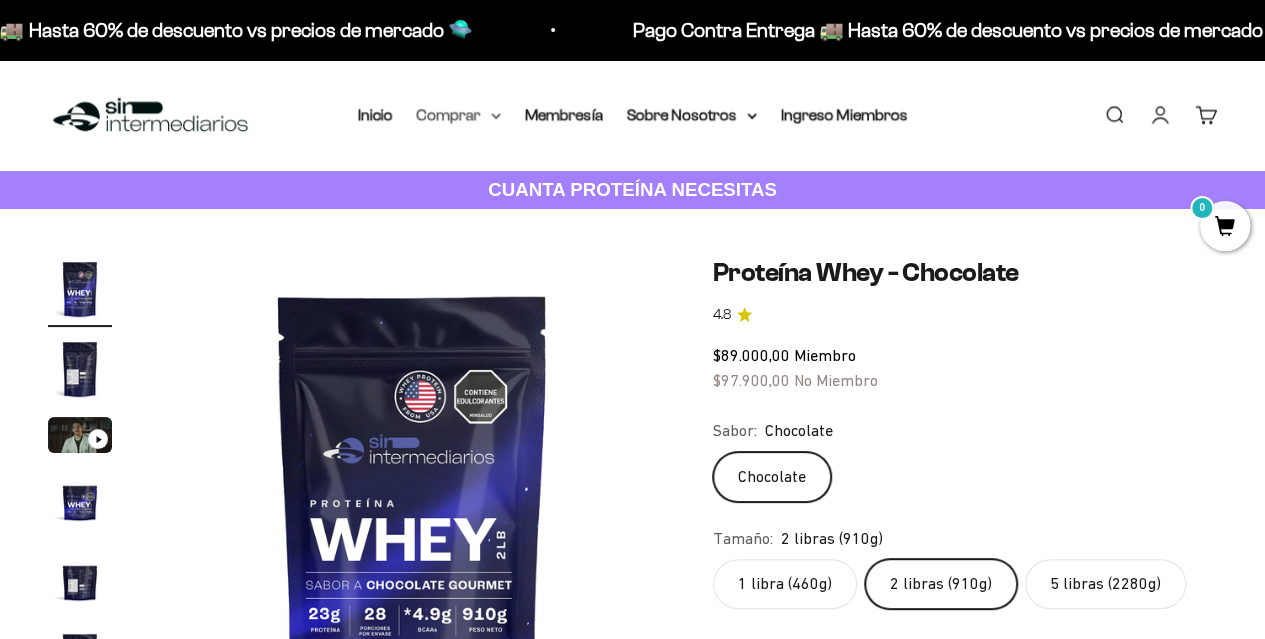 click on "Comprar" at bounding box center (459, 115) 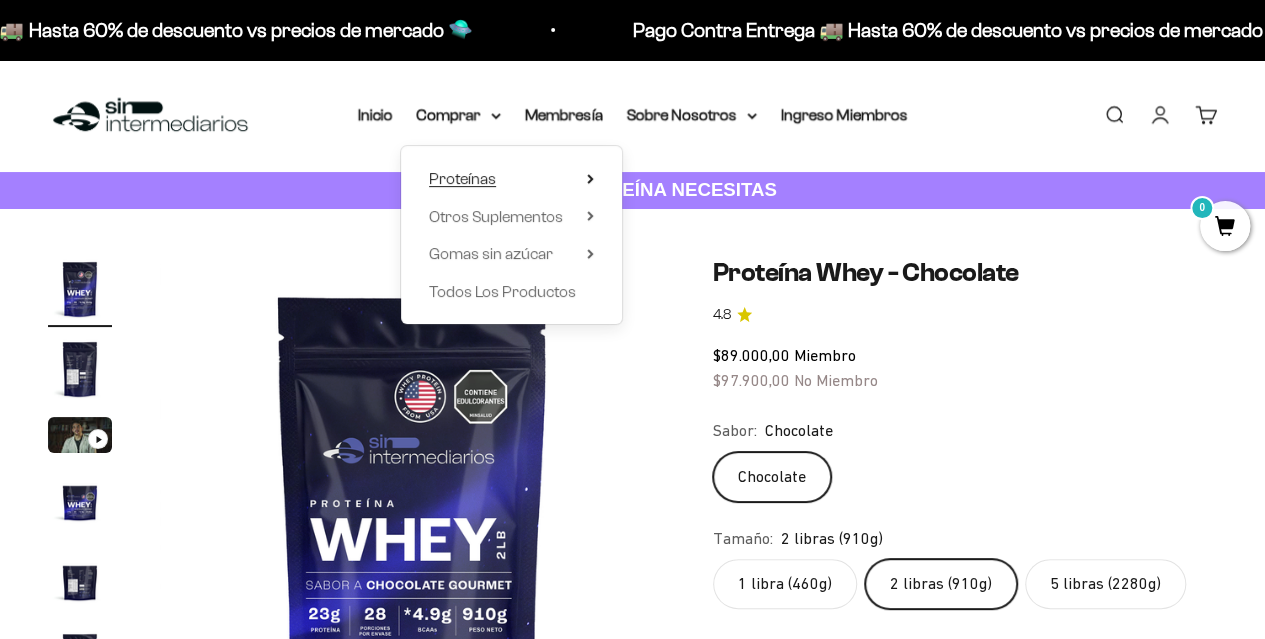 click on "Proteínas" at bounding box center [462, 178] 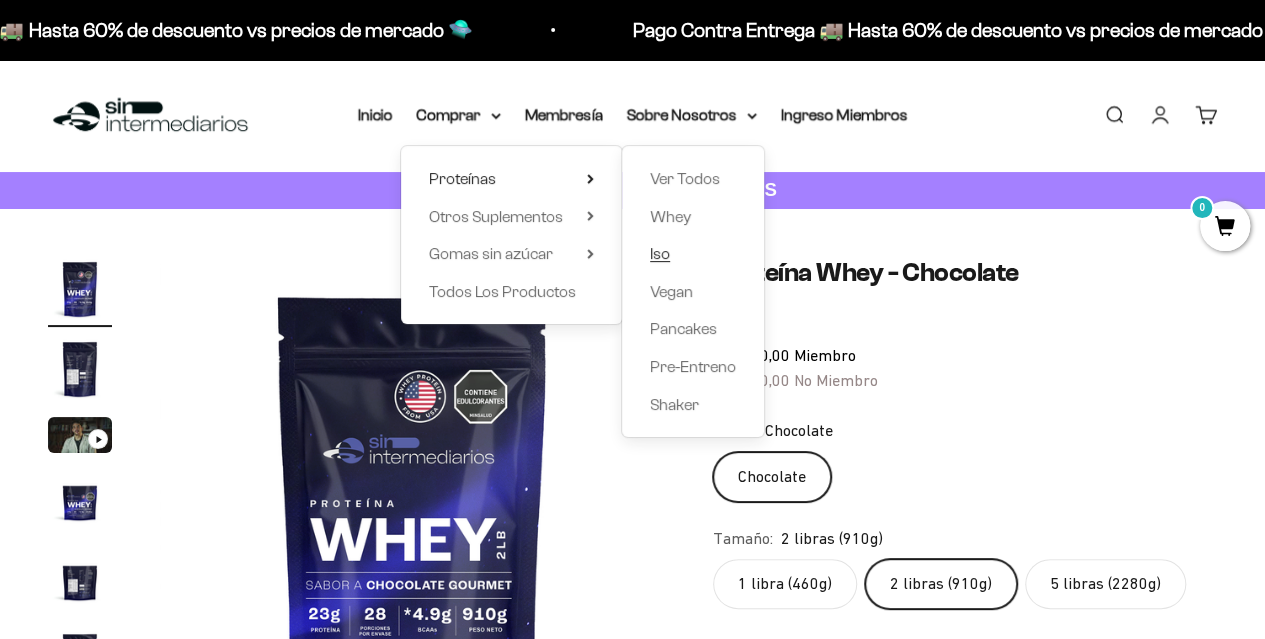 click on "Iso" at bounding box center (693, 254) 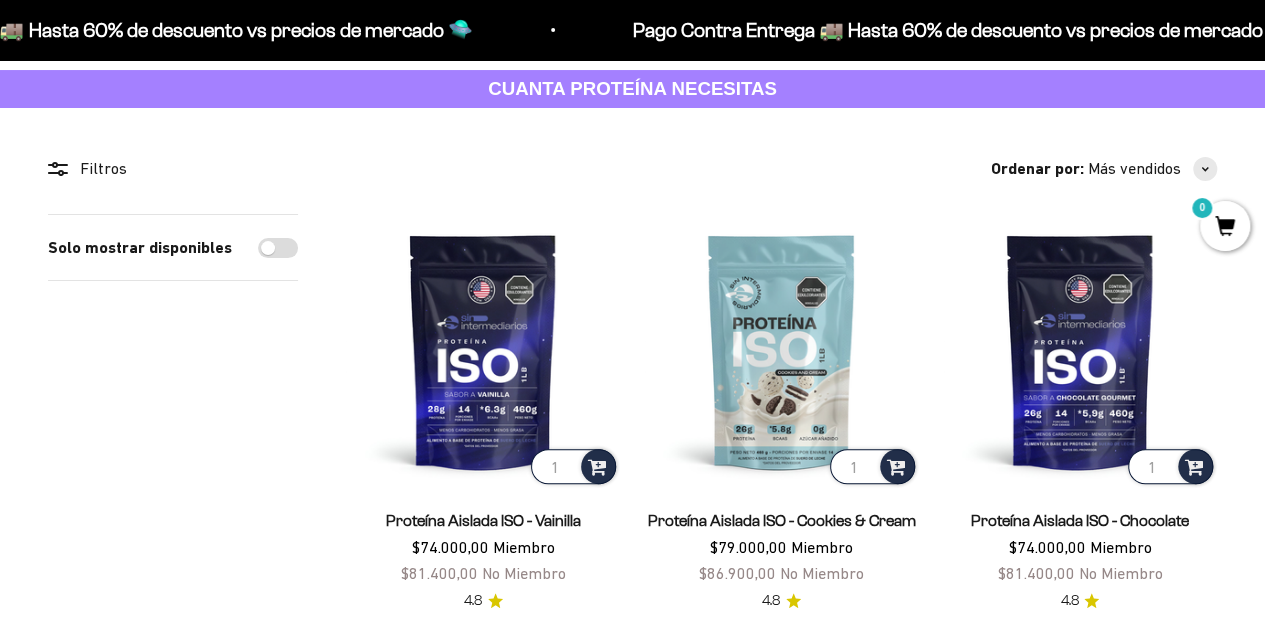 scroll, scrollTop: 200, scrollLeft: 0, axis: vertical 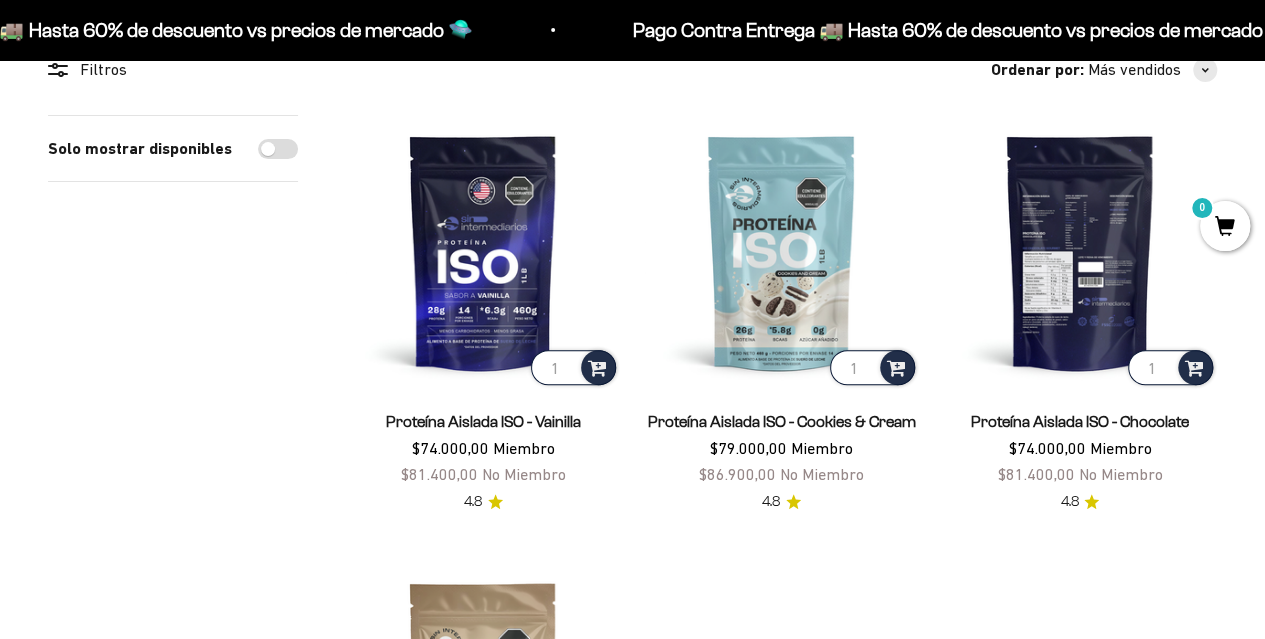 click at bounding box center (1080, 252) 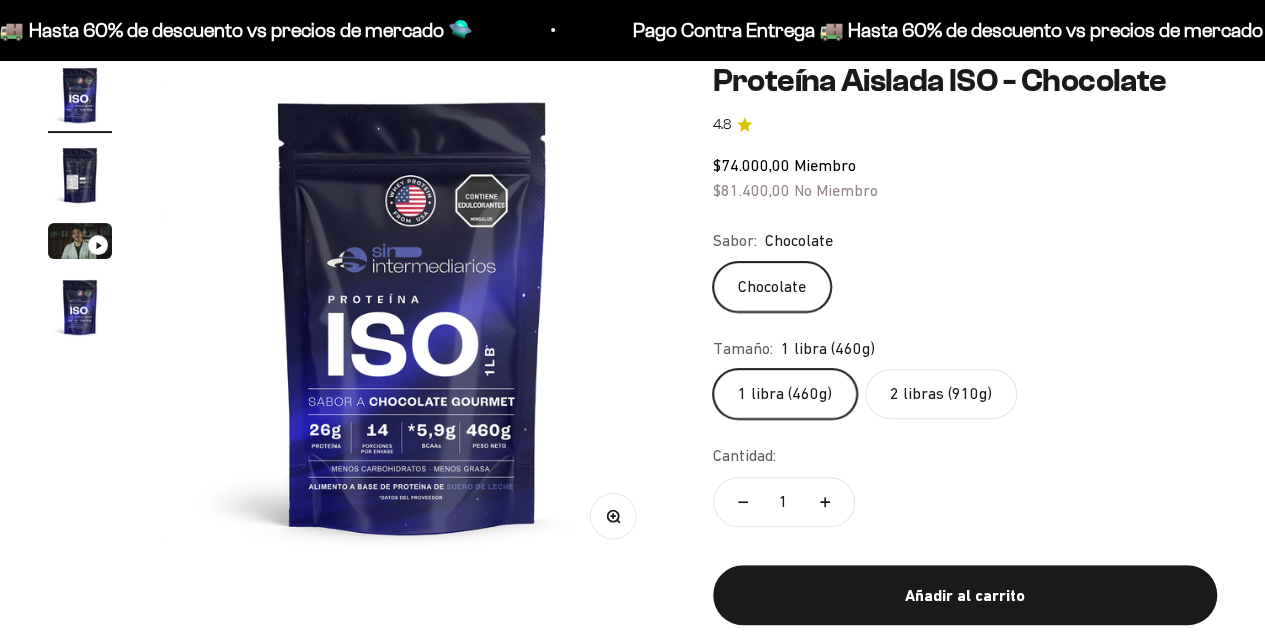 scroll, scrollTop: 200, scrollLeft: 0, axis: vertical 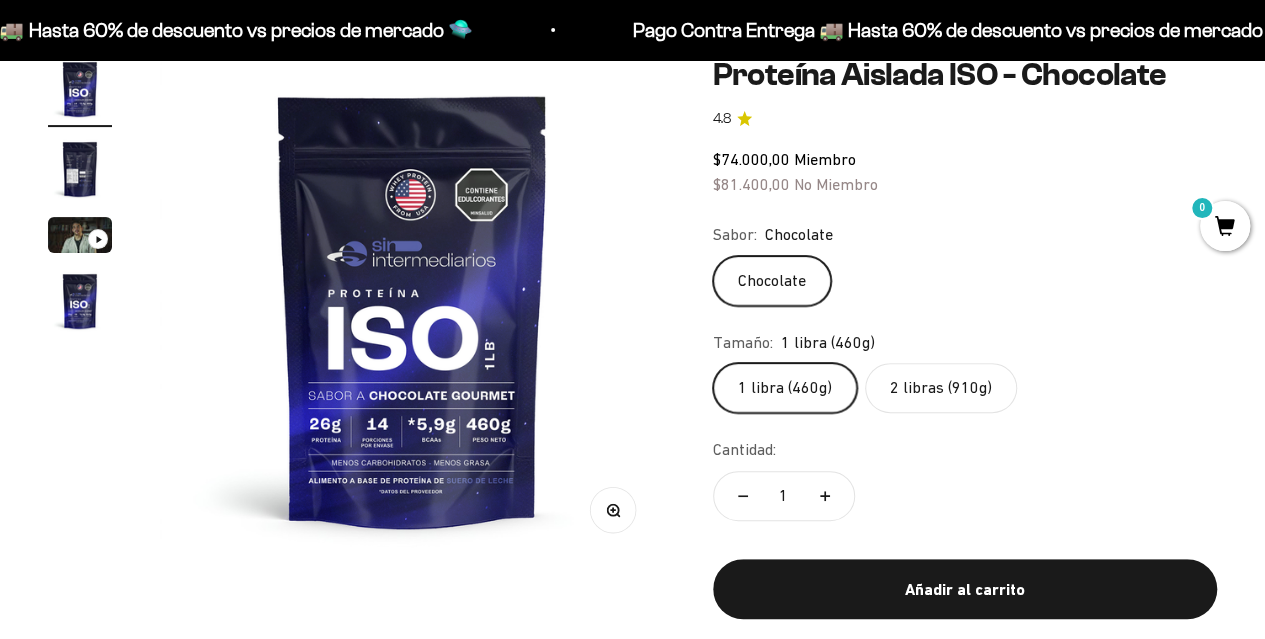 click on "2 libras (910g)" 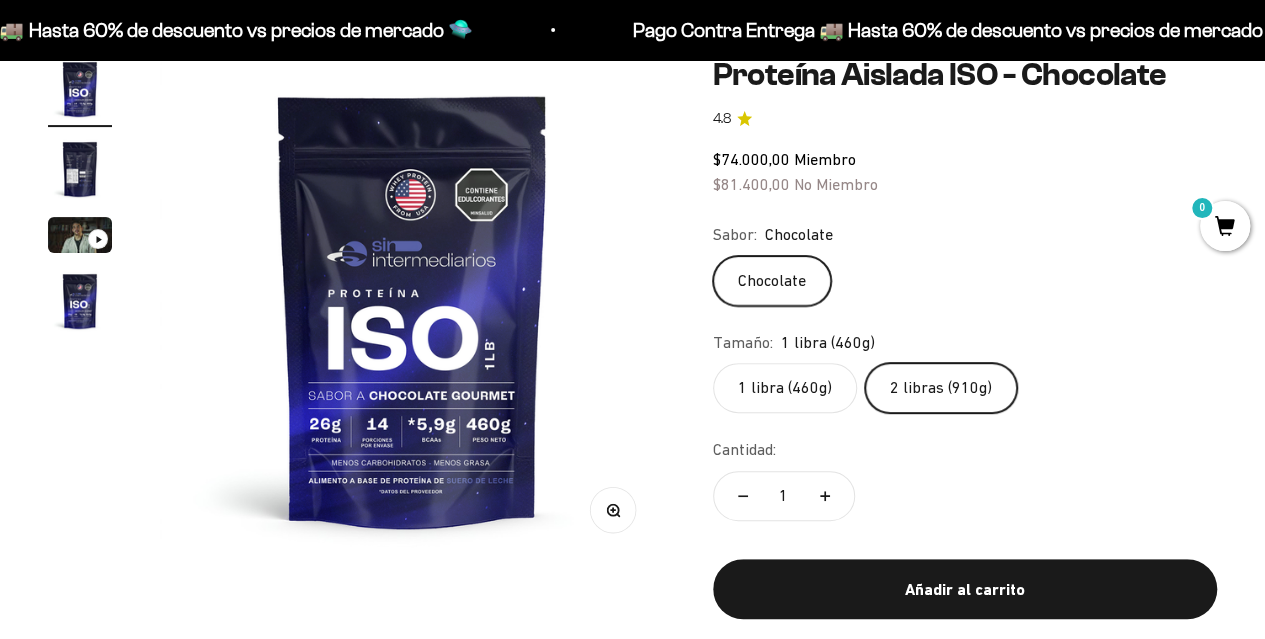 scroll, scrollTop: 0, scrollLeft: 0, axis: both 